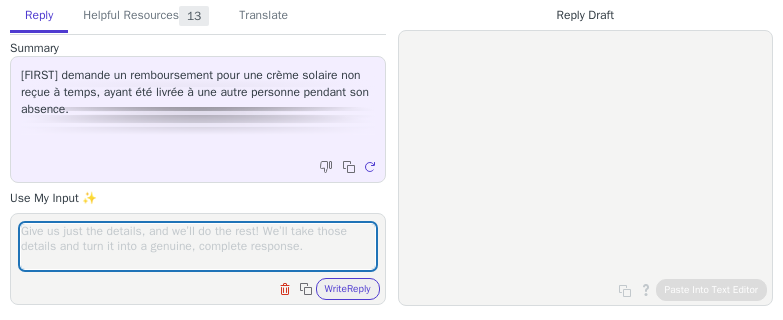 scroll, scrollTop: 0, scrollLeft: 0, axis: both 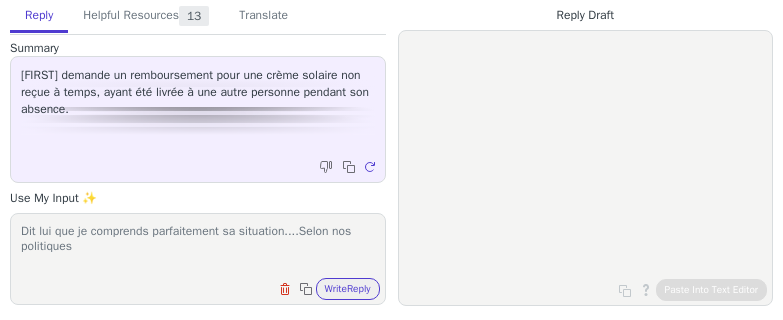 click at bounding box center (0, 0) 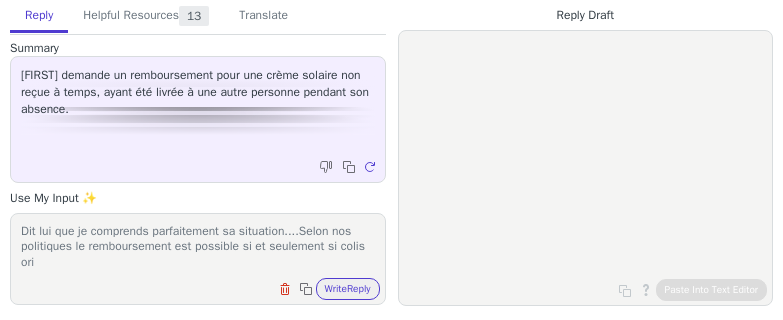 scroll, scrollTop: 1, scrollLeft: 0, axis: vertical 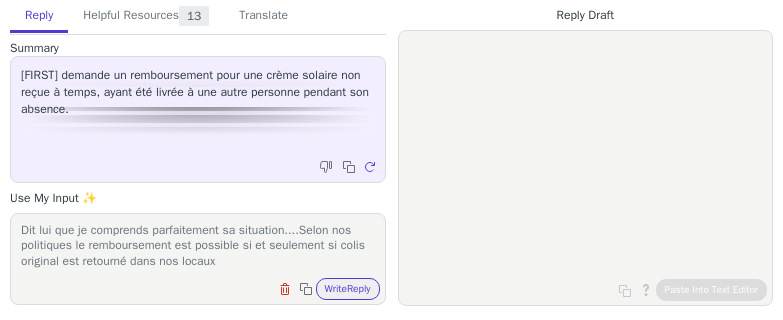 click on "Dit lui que je comprends parfaitement sa situation....Selon nos politiques le remboursement est possible si et seulement si colis original est retourné dans nos locaux" at bounding box center (198, 246) 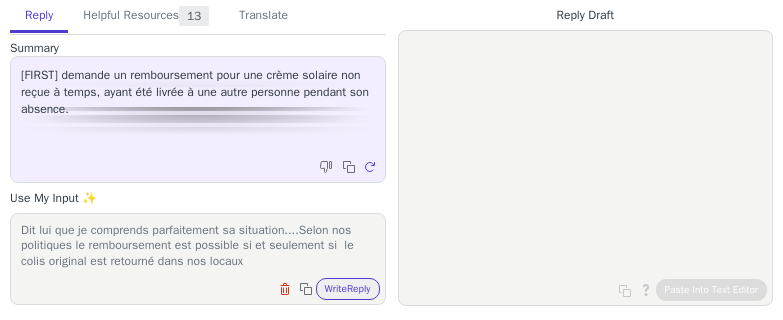 click on "Dit lui que je comprends parfaitement sa situation....Selon nos politiques le remboursement est possible si et seulement si  le colis original est retourné dans nos locaux" at bounding box center [198, 246] 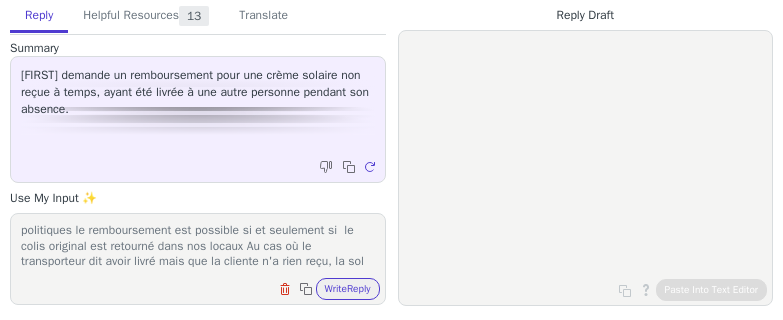 scroll, scrollTop: 32, scrollLeft: 0, axis: vertical 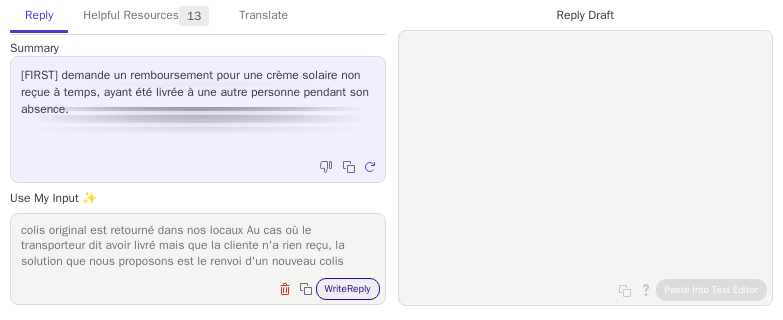 type on "Dit lui que je comprends parfaitement sa situation....Selon nos politiques le remboursement est possible si et seulement si  le colis original est retourné dans nos locaux Au cas où le transporteur dit avoir livré mais que la cliente n'a rien reçu, la solution que nous proposons est le renvoi d'un nouveau colis" 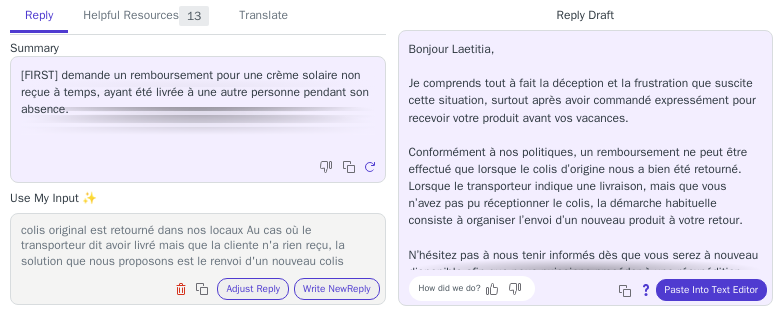 click on "Bonjour Laetitia, Je comprends tout à fait la déception et la frustration que suscite cette situation, surtout après avoir commandé expressément pour recevoir votre produit avant vos vacances. Conformément à nos politiques, un remboursement ne peut être effectué que lorsque le colis d’origine nous a bien été retourné. Lorsque le transporteur indique une livraison, mais que vous n’avez pas pu réceptionner le colis, la démarche habituelle consiste à organiser l’envoi d’un nouveau produit à votre retour. N’hésitez pas à nous tenir informés dès que vous serez à nouveau disponible afin que nous puissions procéder à une réexpédition adaptée à votre présence. Nous restons à votre disposition pour toute question ou besoin d’assistance supplémentaire." at bounding box center [586, 195] 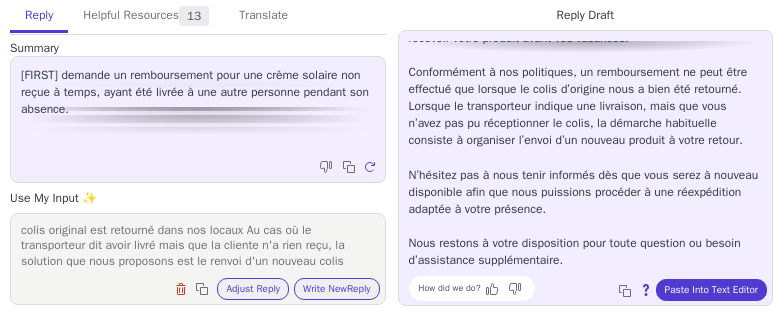 scroll, scrollTop: 96, scrollLeft: 0, axis: vertical 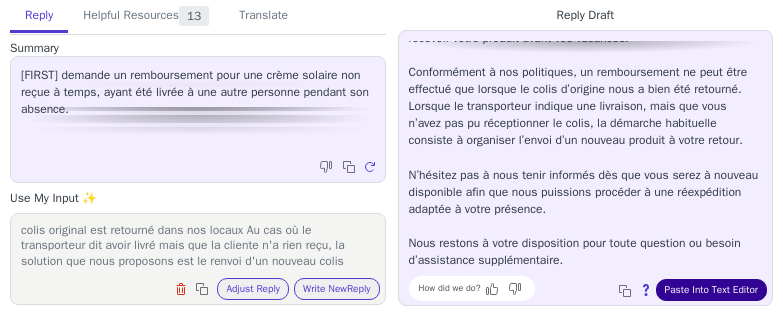 click on "Paste Into Text Editor" at bounding box center [711, 290] 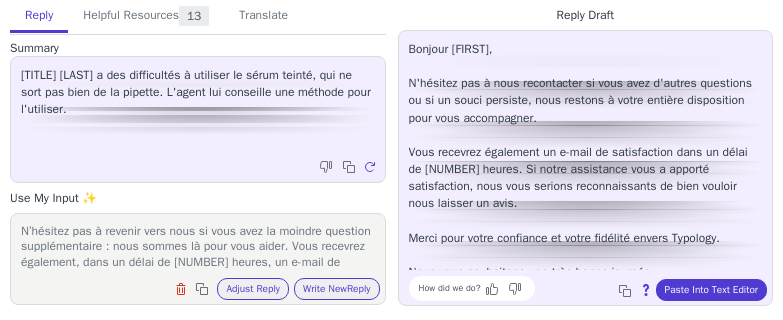 scroll, scrollTop: 0, scrollLeft: 0, axis: both 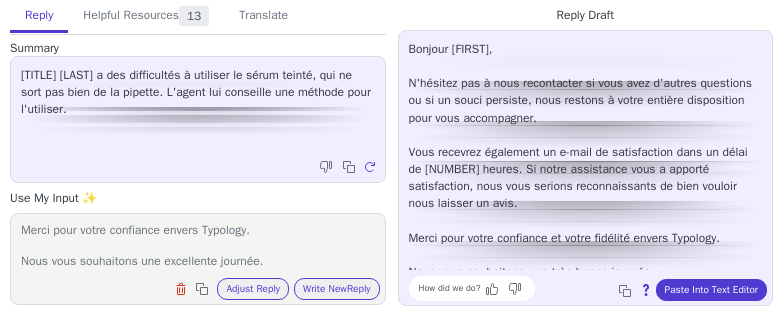 click on "Bonjour [FIRST], N'hésitez pas à nous recontacter si vous avez d'autres questions ou si un souci persiste, nous restons à votre entière disposition pour vous accompagner. Vous recevrez également un e-mail de satisfaction dans un délai de [NUMBER] heures. Si notre assistance vous a apporté satisfaction, nous vous serions reconnaissants de bien vouloir nous laisser un avis. Merci pour votre confiance et votre fidélité envers Typology. Nous vous souhaitons une très bonne journée." at bounding box center [586, 161] 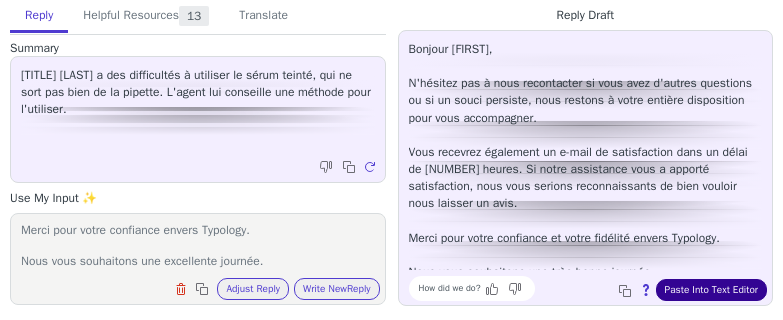 click on "Paste Into Text Editor" at bounding box center [711, 290] 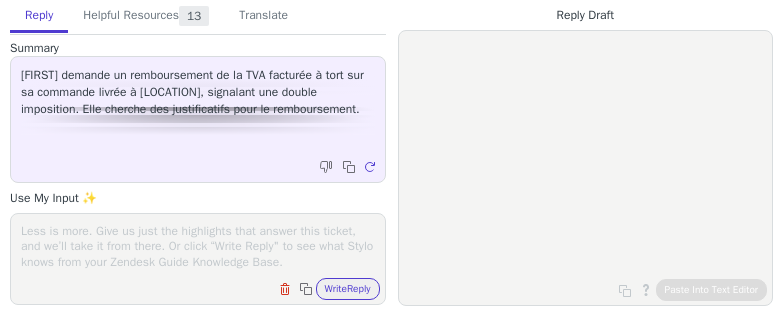 scroll, scrollTop: 0, scrollLeft: 0, axis: both 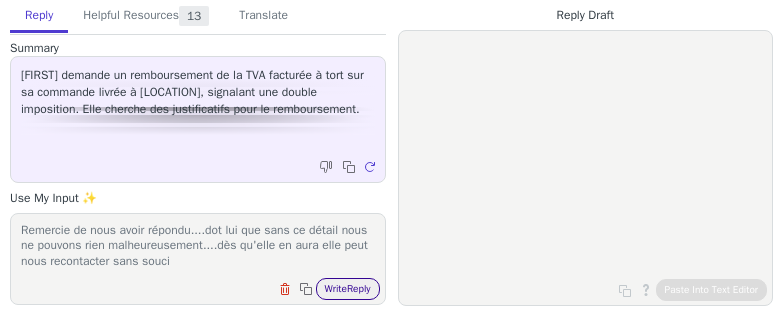 click on "Write  Reply" at bounding box center (348, 289) 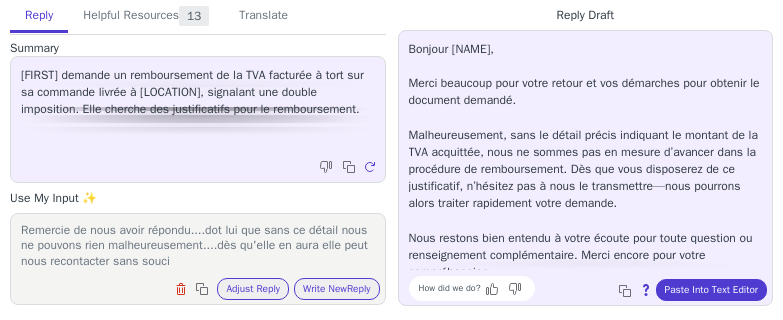 scroll, scrollTop: 11, scrollLeft: 0, axis: vertical 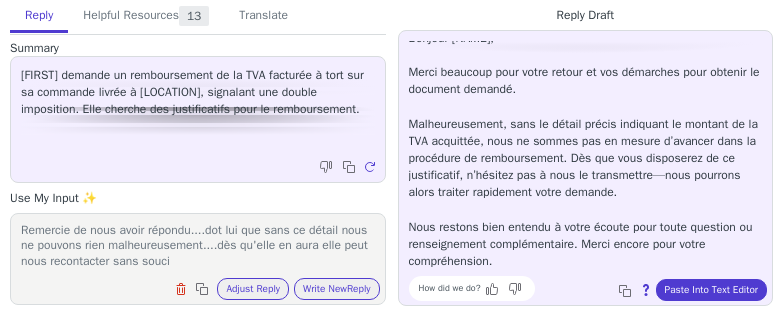 click on "Bonjour [FIRST], Merci beaucoup pour votre retour et vos démarches pour obtenir le document demandé. Malheureusement, sans le détail précis indiquant le montant de la TVA acquittée, nous ne sommes pas en mesure d’avancer dans la procédure de remboursement. Dès que vous disposerez de ce justificatif, n’hésitez pas à nous le transmettre—nous pourrons alors traiter rapidement votre demande. Nous restons bien entendu à votre écoute pour toute question ou renseignement complémentaire. Merci encore pour votre compréhension." at bounding box center [586, 150] 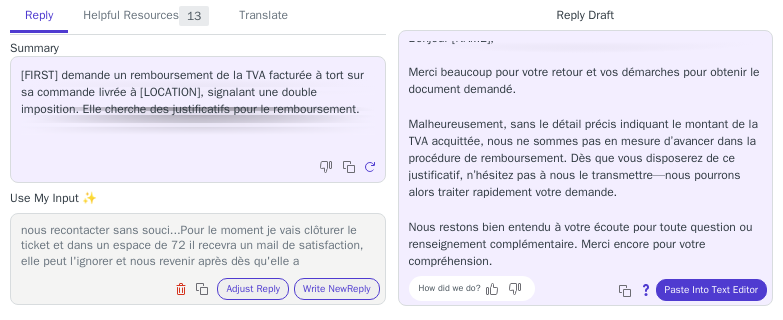scroll, scrollTop: 46, scrollLeft: 0, axis: vertical 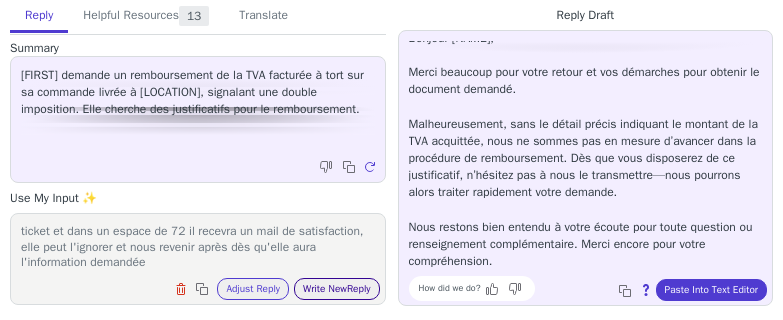 type on "Remercie de nous avoir répondu....dot lui que sans ce détail nous ne pouvons rien malheureusement....dès qu'elle en aura elle peut nous recontacter sans souci...Pour le moment je vais clôturer le ticket et dans un espace de 72 il recevra un mail de satisfaction, elle peut l'ignorer et nous revenir après dès qu'elle aura l'information demandée" 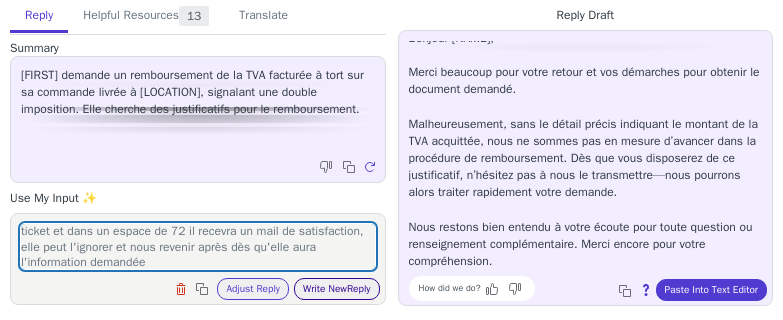 click on "Write New  Reply" at bounding box center (337, 289) 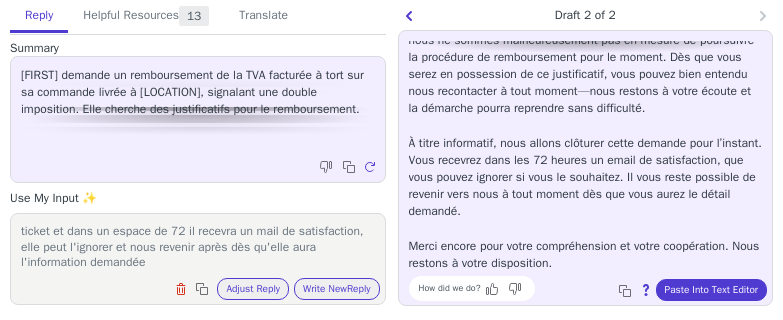 scroll, scrollTop: 113, scrollLeft: 0, axis: vertical 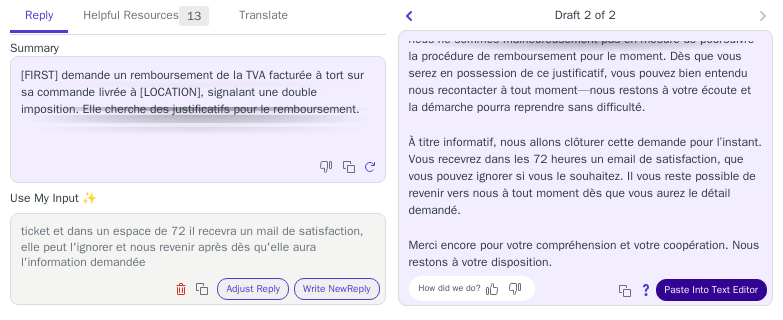 click on "Paste Into Text Editor" at bounding box center (711, 290) 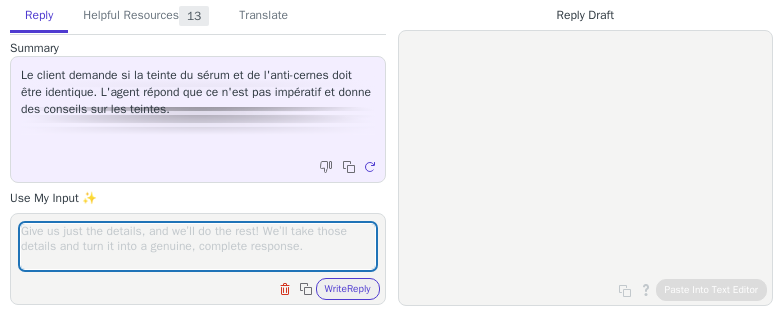 type on "Bonjour,
Merci beaucoup d'avoir pris le temps de nous contacter.
Pour répondre à votre question, notre processus de collecte d'avis est automatisé et se déroule comme suit : environ six semaines après votre commande, vous recevrez un e-mail contenant un lien spécifique. Ce lien vous permettra de laisser votre avis directement sur notre site. Nous vous recommandons de vérifier vos courriers indésirables, au cas où l'e-mail s'y serait glissé par erreur.
Malheureusement, c'est actuellement la seule méthode disponible pour soumettre un avis. Nous vous remercions pour votre patience et votre compréhension. Votre opinion est précieuse pour nous et nous sommes impatients de la recevoir.
A bientôt," 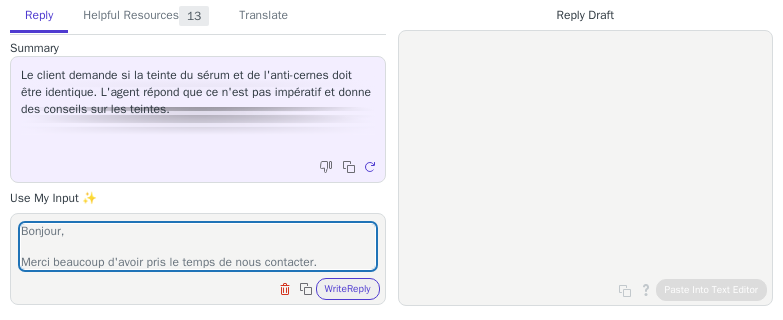 scroll, scrollTop: 0, scrollLeft: 0, axis: both 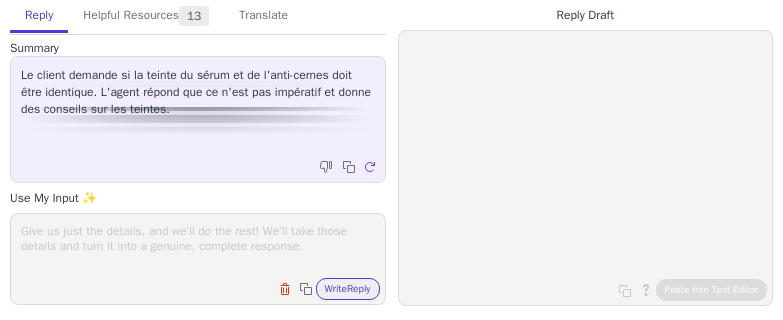 click on "Clear field Copy to clipboard Write  Reply" at bounding box center (198, 259) 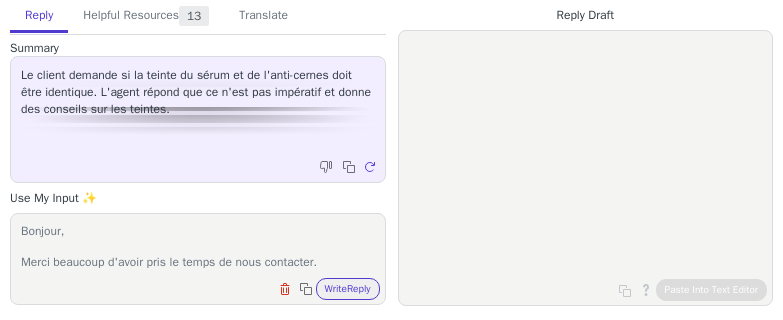 scroll, scrollTop: 232, scrollLeft: 0, axis: vertical 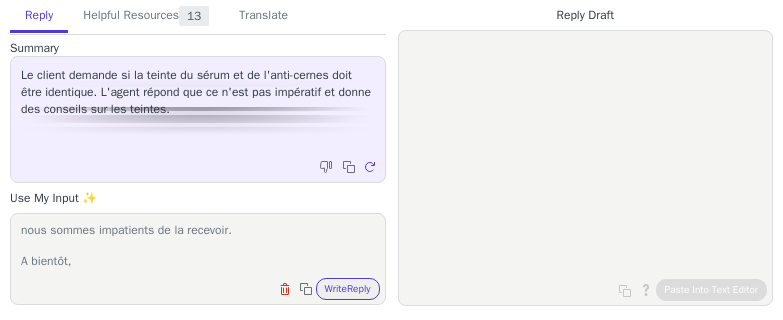 type 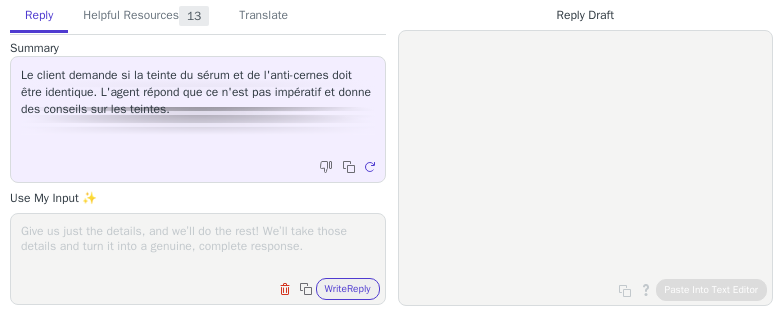 scroll, scrollTop: 0, scrollLeft: 0, axis: both 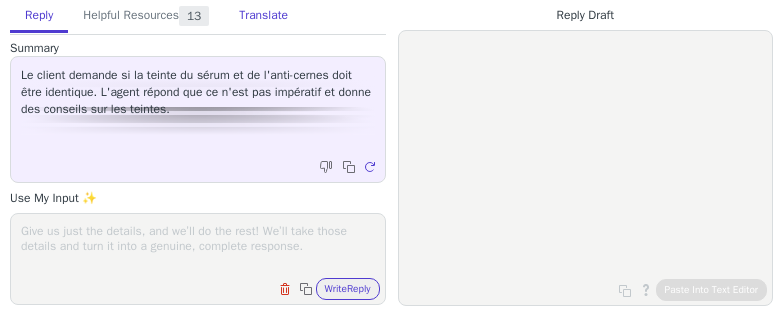 click on "Translate" at bounding box center (263, 16) 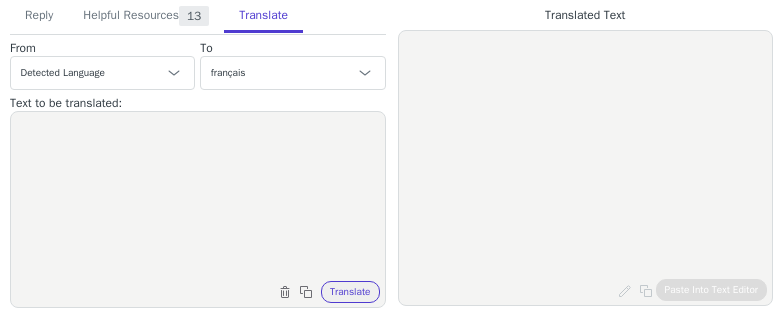 click at bounding box center (198, 197) 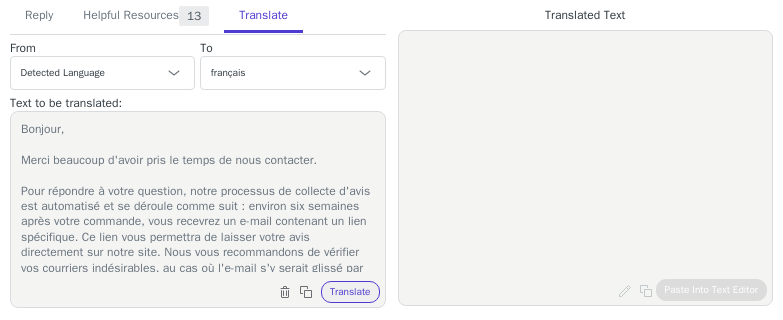 scroll, scrollTop: 127, scrollLeft: 0, axis: vertical 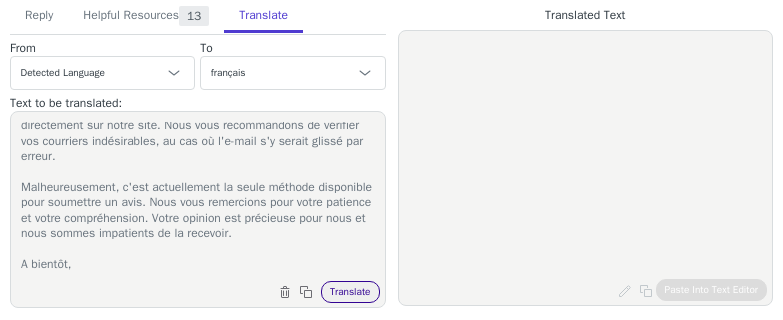 type on "Bonjour,
Merci beaucoup d'avoir pris le temps de nous contacter.
Pour répondre à votre question, notre processus de collecte d'avis est automatisé et se déroule comme suit : environ six semaines après votre commande, vous recevrez un e-mail contenant un lien spécifique. Ce lien vous permettra de laisser votre avis directement sur notre site. Nous vous recommandons de vérifier vos courriers indésirables, au cas où l'e-mail s'y serait glissé par erreur.
Malheureusement, c'est actuellement la seule méthode disponible pour soumettre un avis. Nous vous remercions pour votre patience et votre compréhension. Votre opinion est précieuse pour nous et nous sommes impatients de la recevoir.
A bientôt," 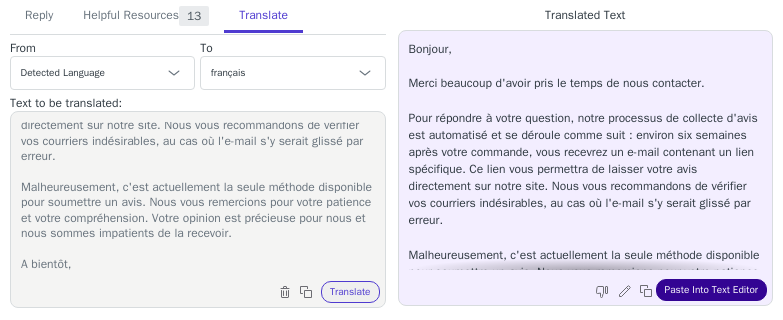 click on "Paste Into Text Editor" at bounding box center (711, 290) 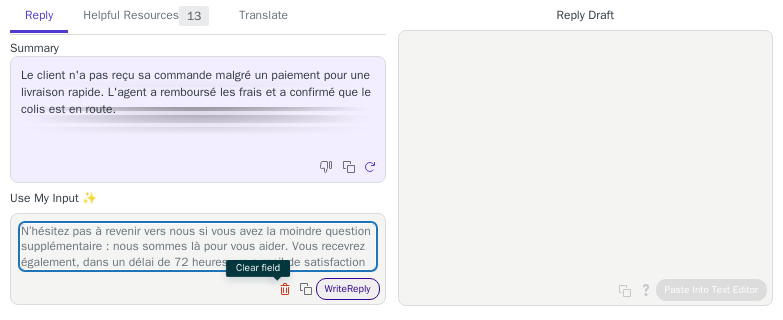 scroll, scrollTop: 0, scrollLeft: 0, axis: both 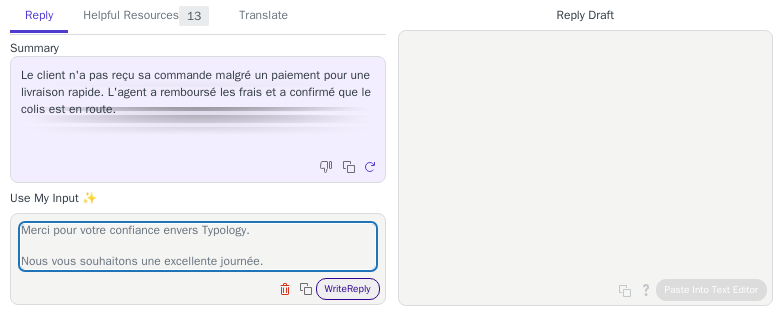 type on "N’hésitez pas à revenir vers nous si vous avez la moindre question supplémentaire : nous sommes là pour vous aider. Vous recevrez également, dans un délai de 72 heures, un e-mail de satisfaction client ; si notre assistance vous a convenu, nous vous serions reconnaissants de bien vouloir l’évaluer.
Merci pour votre confiance envers Typology.
Nous vous souhaitons une excellente journée." 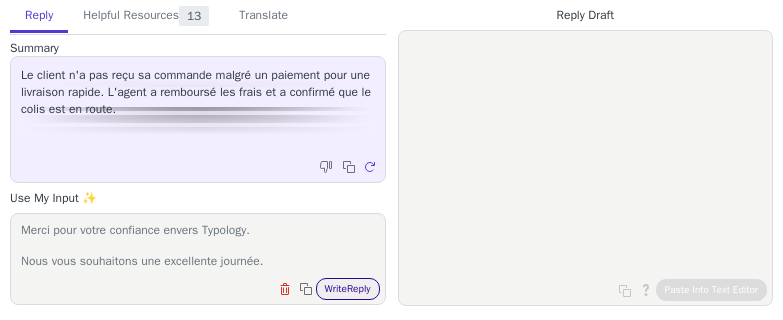 click on "Write  Reply" at bounding box center (348, 289) 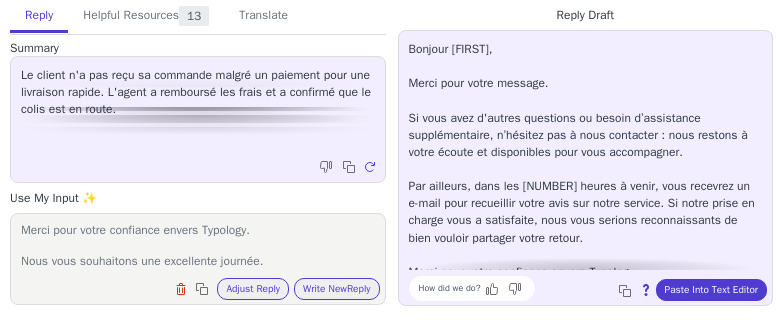 click on "Bonjour [FIRST], Merci pour votre message. Si vous avez d'autres questions ou besoin d’assistance supplémentaire, n’hésitez pas à nous contacter : nous restons à votre écoute et disponibles pour vous accompagner. Par ailleurs, dans les [NUMBER] heures à venir, vous recevrez un e-mail pour recueillir votre avis sur notre service. Si notre prise en charge vous a satisfaite, nous vous serions reconnaissants de bien vouloir partager votre retour. Merci pour votre confiance envers Typology.   Nous vous souhaitons une excellente journée." at bounding box center [586, 169] 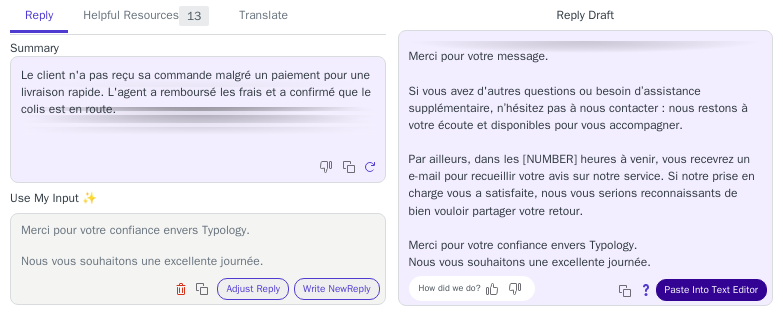 click on "Paste Into Text Editor" at bounding box center [711, 290] 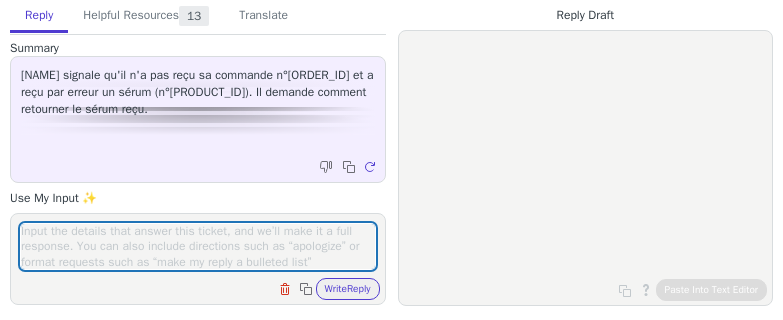 scroll, scrollTop: 0, scrollLeft: 0, axis: both 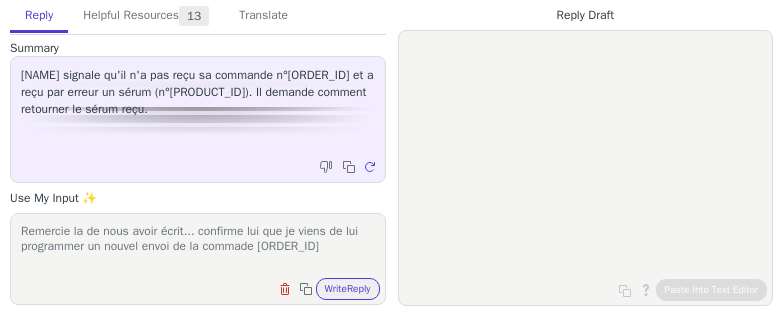 click on "Remercie la de nous avoir écrit... confirme lui que je viens de lui programmer un nouvel envoi de la commade [ORDER_ID]" at bounding box center (198, 246) 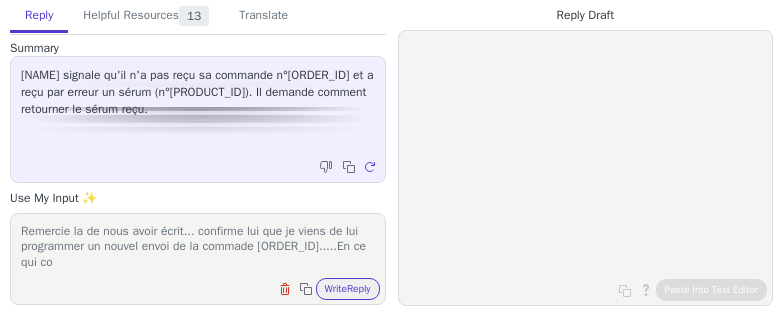 scroll, scrollTop: 1, scrollLeft: 0, axis: vertical 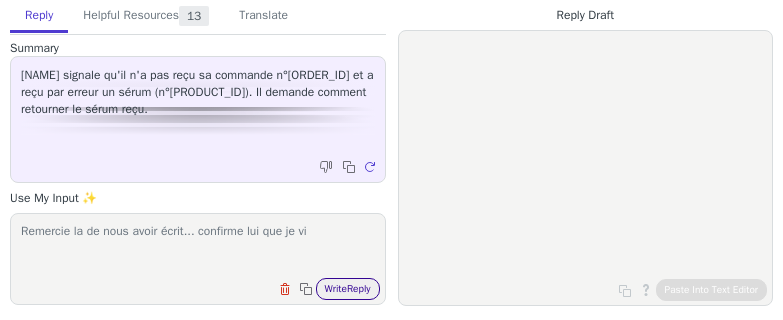 type on "Remercie la de nous avoir écrit... confirme lui que je vi" 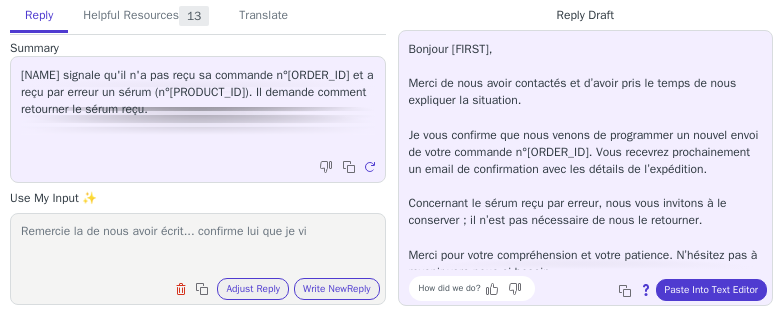 click on "Bonjour [NAME], Merci de nous avoir contactés et d’avoir pris le temps de nous expliquer la situation. Je vous confirme que nous venons de programmer un nouvel envoi de votre commande n°[ORDER_ID]. Vous recevrez prochainement un email de confirmation avec les détails de l’expédition. Concernant le sérum reçu par erreur, nous vous invitons à le conserver ; il n’est pas nécessaire de nous le retourner. Merci pour votre compréhension et votre patience. N’hésitez pas à revenir vers nous si besoin." at bounding box center [586, 161] 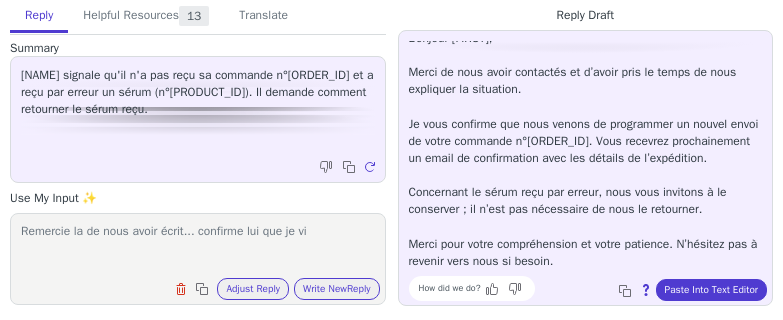 scroll, scrollTop: 27, scrollLeft: 0, axis: vertical 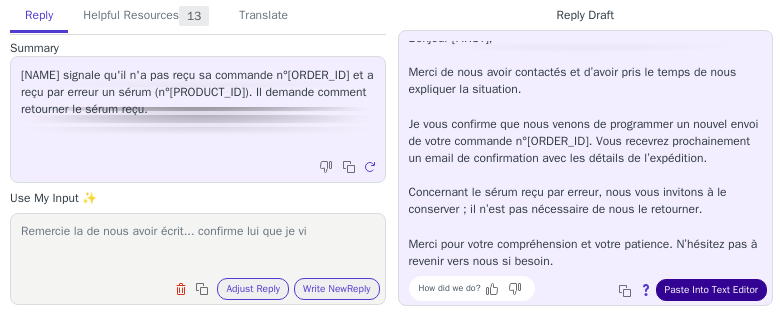 click on "Paste Into Text Editor" at bounding box center [711, 290] 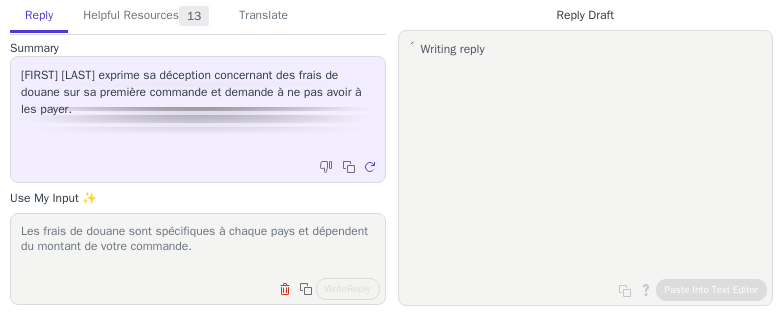 scroll, scrollTop: 0, scrollLeft: 0, axis: both 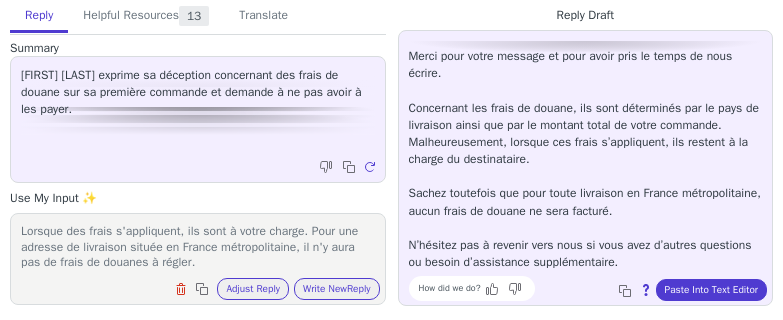 click on "Bonjour Ginette, Merci pour votre message et pour avoir pris le temps de nous écrire. Concernant les frais de douane, ils sont déterminés par le pays de livraison ainsi que par le montant total de votre commande. Malheureusement, lorsque ces frais s’appliquent, ils restent à la charge du destinataire. Sachez toutefois que pour toute livraison en France métropolitaine, aucun frais de douane ne sera facturé. N’hésitez pas à revenir vers nous si vous avez d’autres questions ou besoin d’assistance supplémentaire." at bounding box center (586, 142) 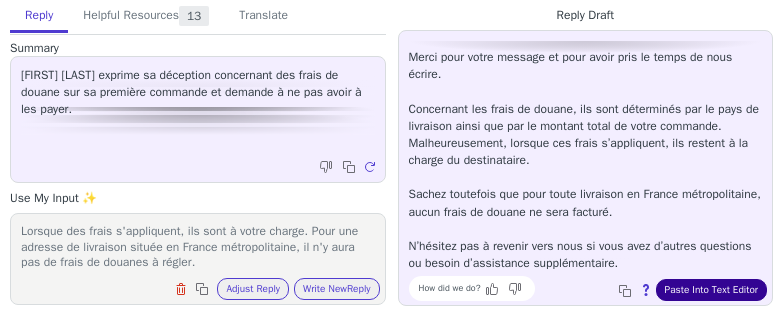 click on "Paste Into Text Editor" at bounding box center (711, 290) 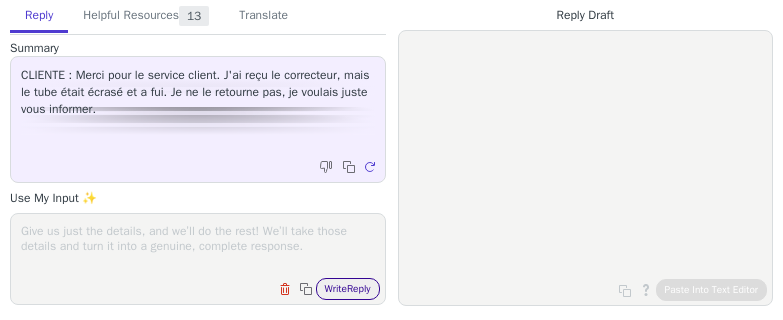 scroll, scrollTop: 0, scrollLeft: 0, axis: both 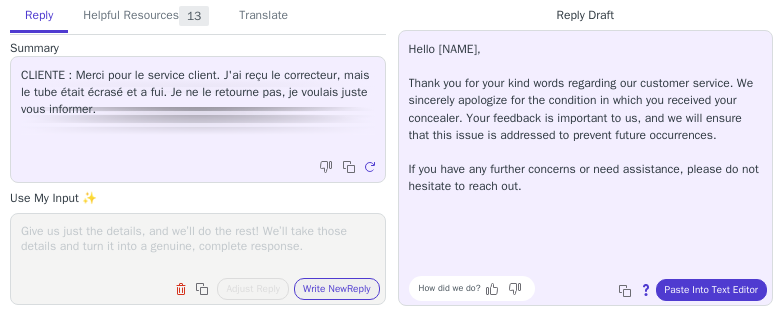 click on "Hello [NAME], Thank you for your kind words regarding our customer service. We sincerely apologize for the condition in which you received your concealer. Your feedback is important to us, and we will ensure that this issue is addressed to prevent future occurrences. If you have any further concerns or need assistance, please do not hesitate to reach out." at bounding box center (586, 118) 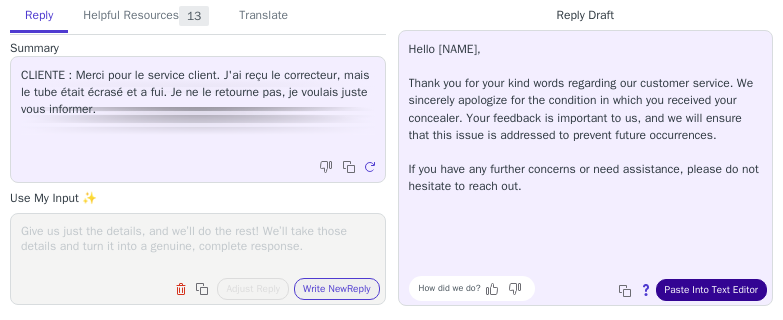 click on "Paste Into Text Editor" at bounding box center (711, 290) 